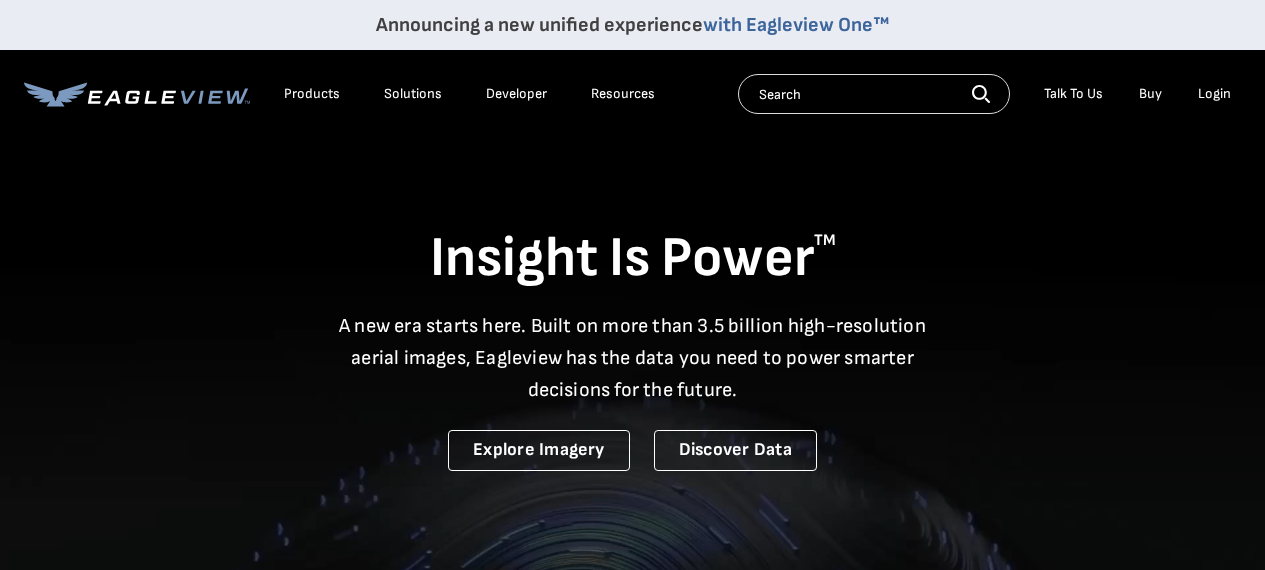 click on "Login" at bounding box center (1214, 94) 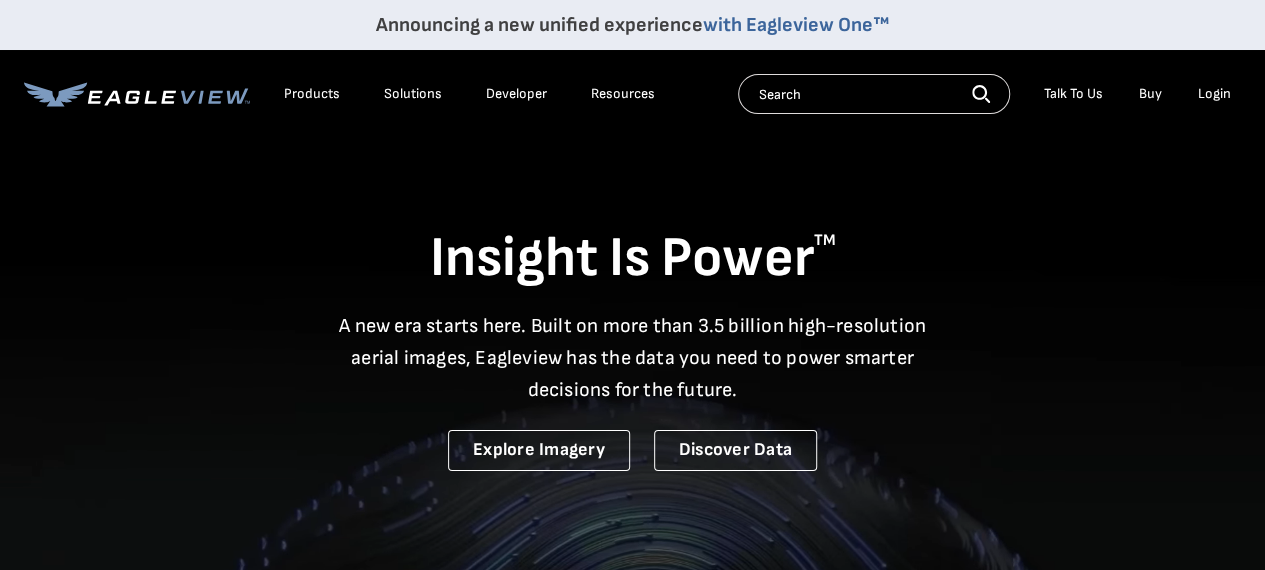 scroll, scrollTop: 0, scrollLeft: 0, axis: both 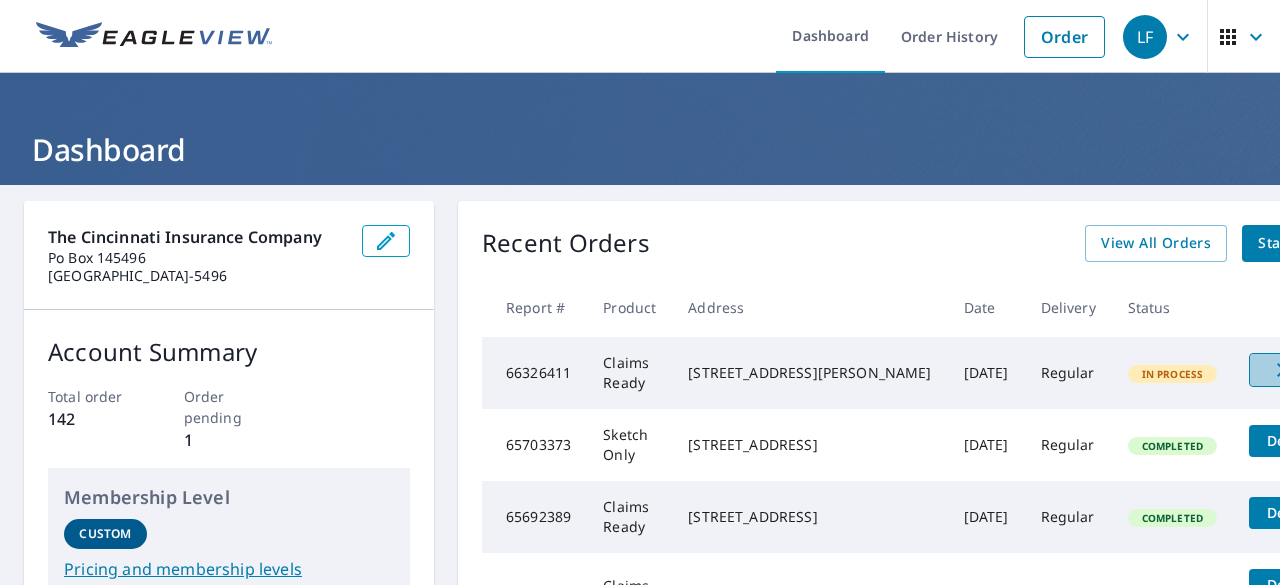 click on "Cancel" at bounding box center (1311, 370) 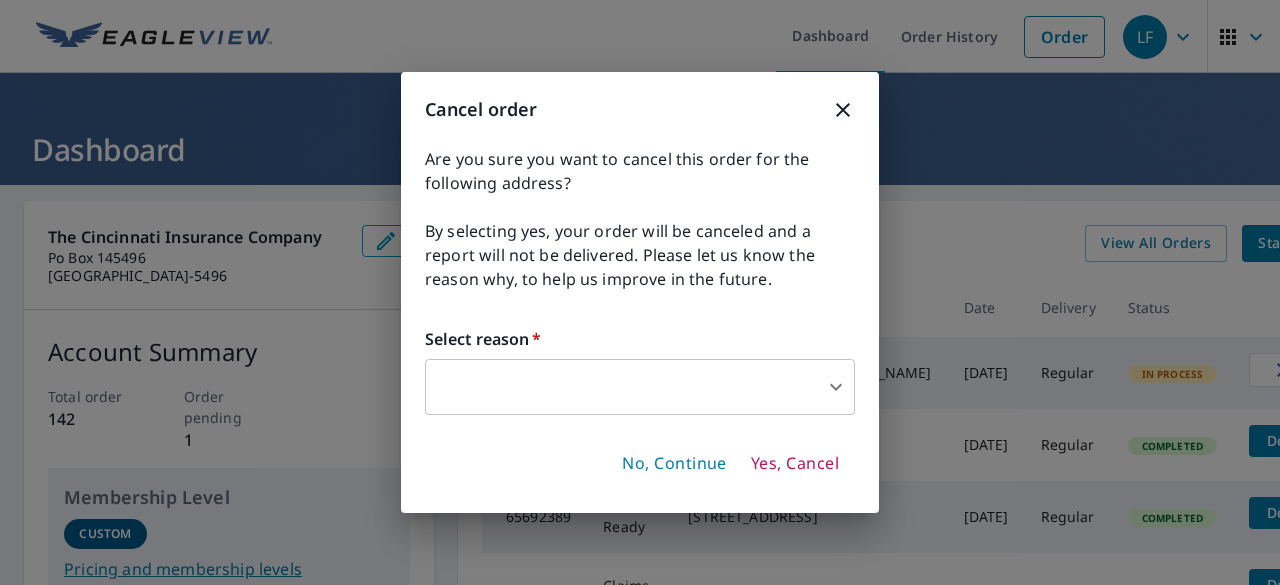 click on "LF LF
Dashboard Order History Order LF Dashboard The Cincinnati Insurance Company Po Box 145496 Cincinnati, OH 45250-5496 Account Summary Total order 142 Order pending 1 Membership Level Custom Pricing and membership levels 2025 Year To Date Reports Completed 0 Recent Orders View All Orders Start New Order Report # Product Address Date Delivery Status 66326411 Claims Ready 6544 Bancroft Ave
Saint Louis, MO 63109 Jul 10, 2025 Regular In Process Cancel 65703373 Sketch Only 3791 N Whippoorwill Ct
Fayetteville, AR 72701 Jun 06, 2025 Regular Completed Details 65692389 Claims Ready 3791 N Whippoorwill Ct
Fayetteville, AR 72701 Jun 05, 2025 Regular Completed Details 65571184 Claims Ready Comm. 130 Jamestown Ct
Pittsburgh, PA 15216 May 30, 2025 Regular Completed Details Upgrade 65571036 Claims Ready Comm. 124 Jamestown Ct
Pittsburgh, PA 15216 May 30, 2025 Regular Completed Details Upgrade Quick Links Reports and order history Billing information Order preferences Contact information Text alert settings  |" at bounding box center (640, 292) 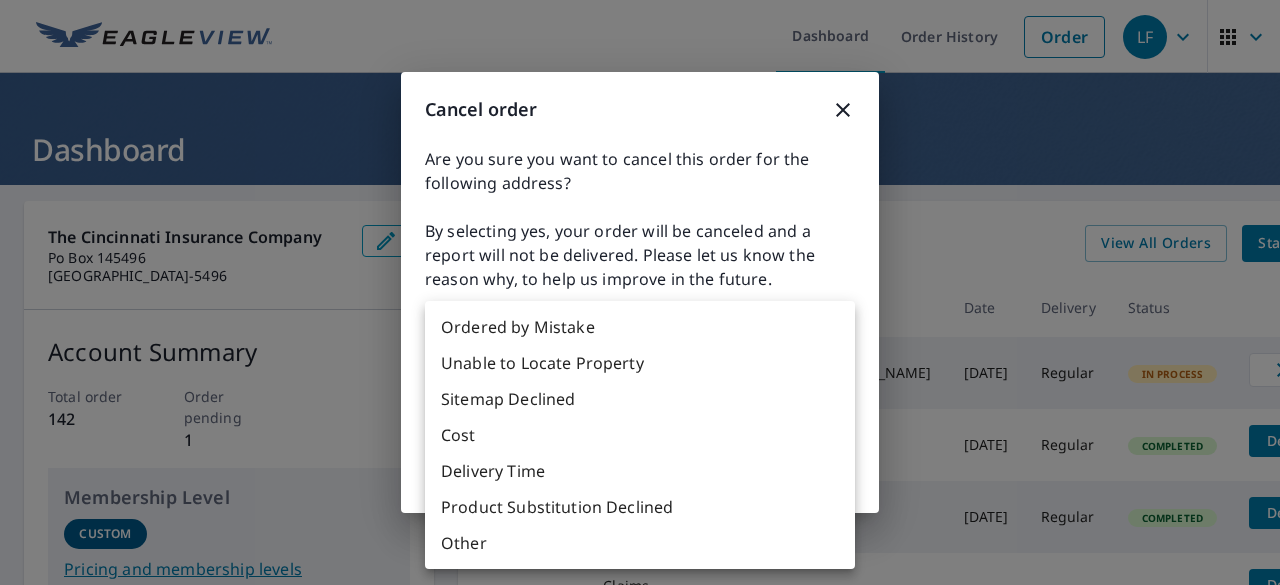 click on "Other" at bounding box center [640, 543] 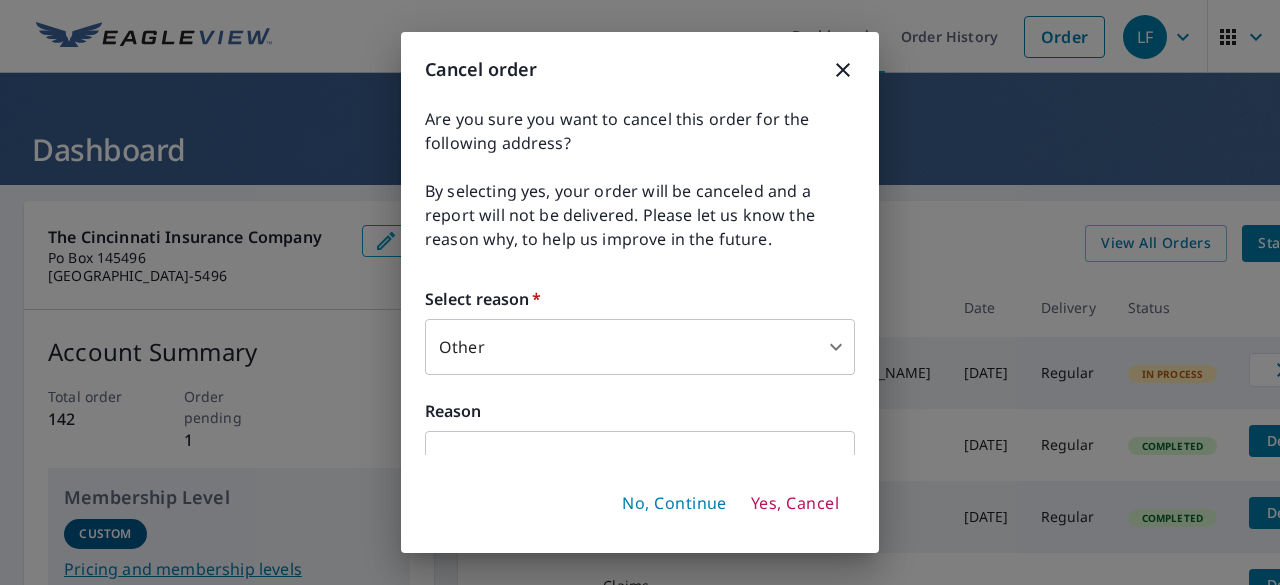 click on "Cancel order Are you sure you want to cancel this order for the following address? By selecting yes, your order will be canceled and a report will not be delivered. Please let us know the reason why, to help us improve in the future. Select reason   * Other 36 ​ Reason ​ No, Continue Yes, Cancel" at bounding box center [640, 292] 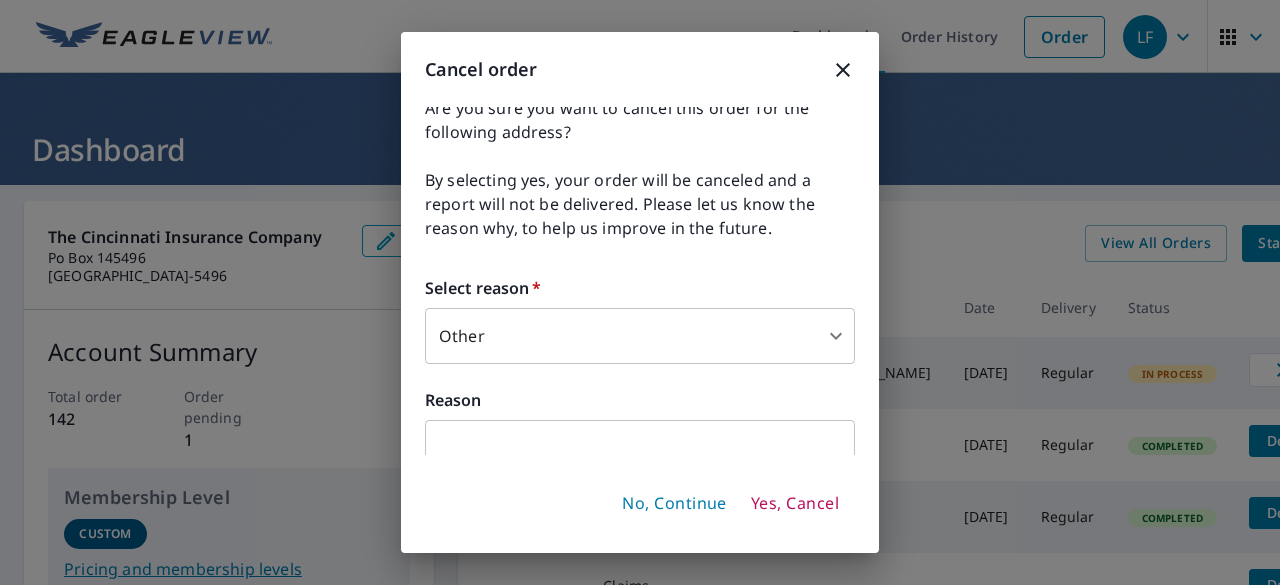 scroll, scrollTop: 31, scrollLeft: 0, axis: vertical 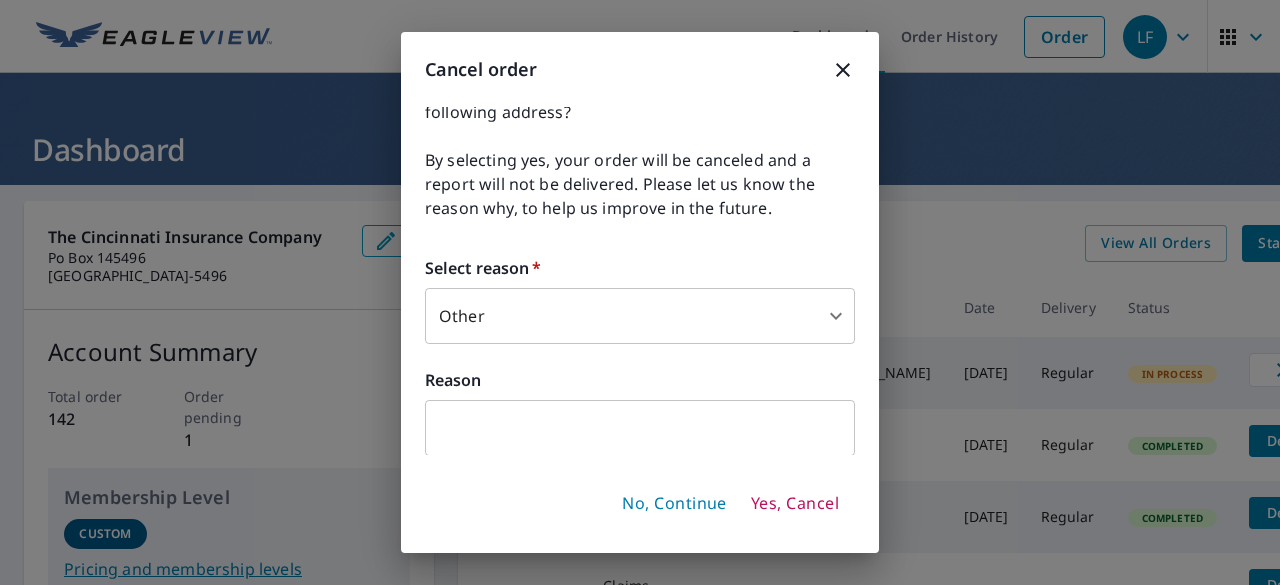 click at bounding box center (640, 428) 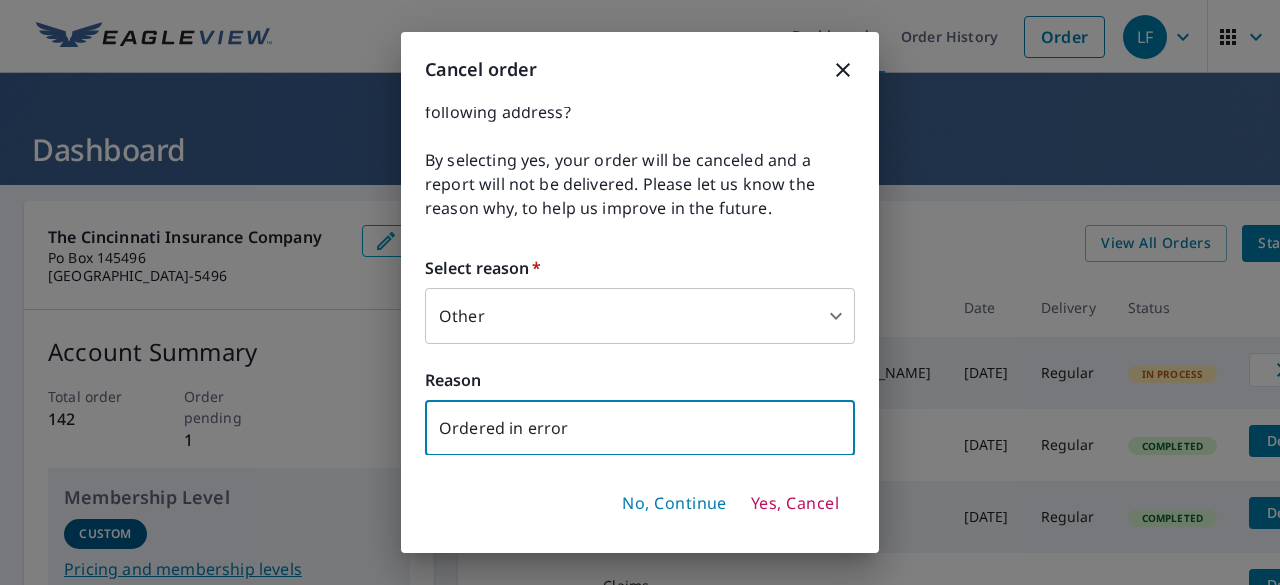 type on "Ordered in error" 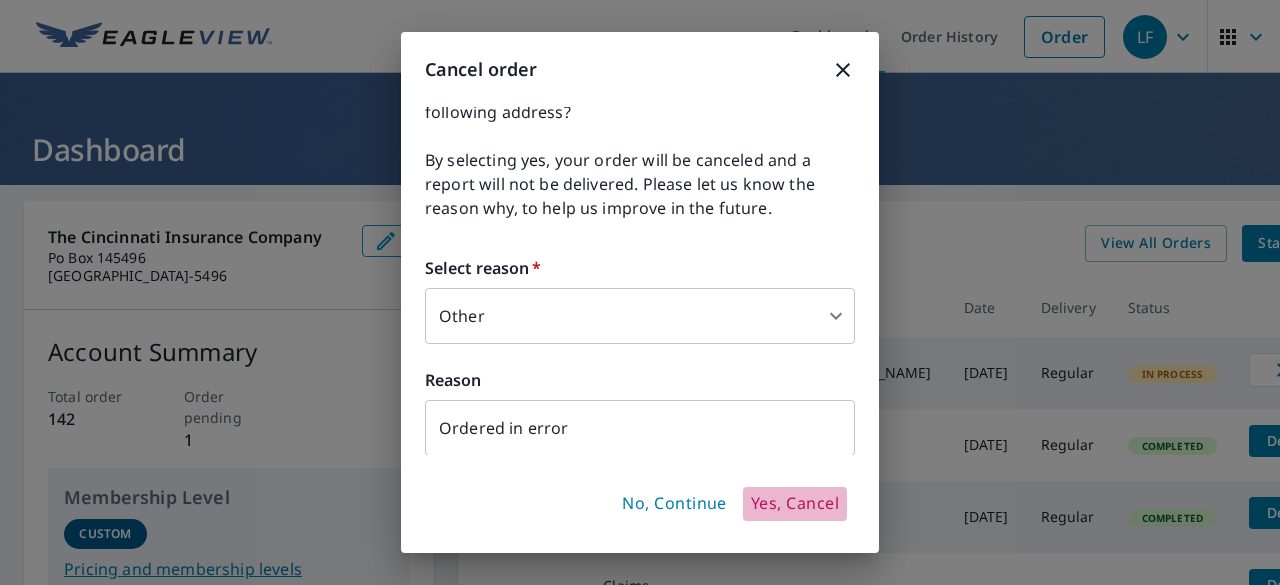 click on "Yes, Cancel" at bounding box center [795, 504] 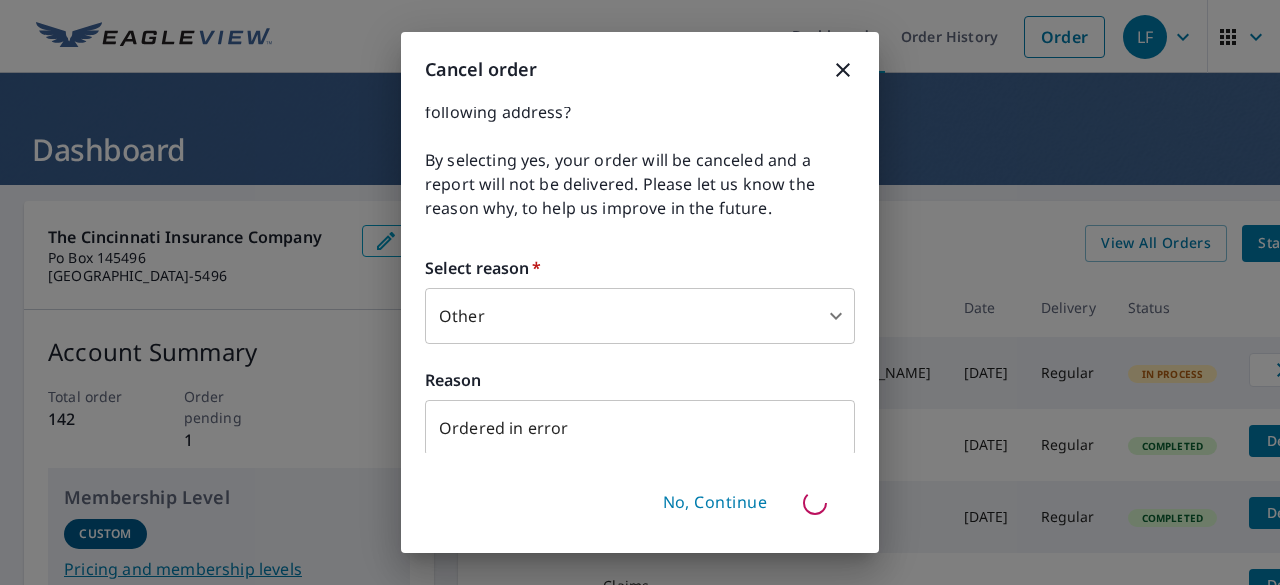 type 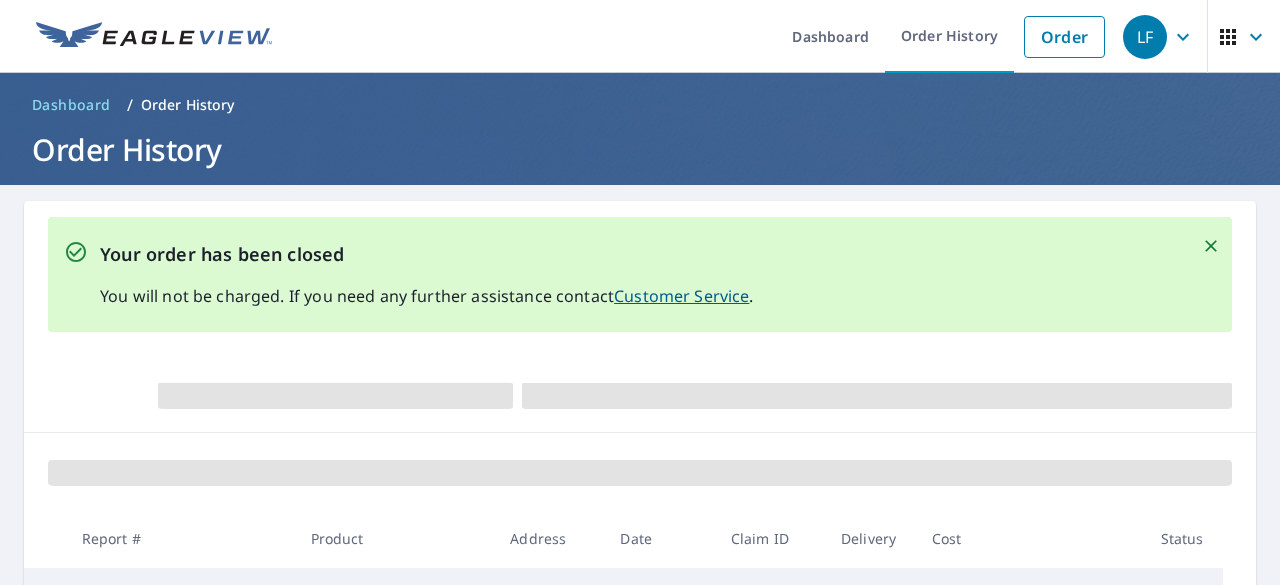 scroll, scrollTop: 0, scrollLeft: 0, axis: both 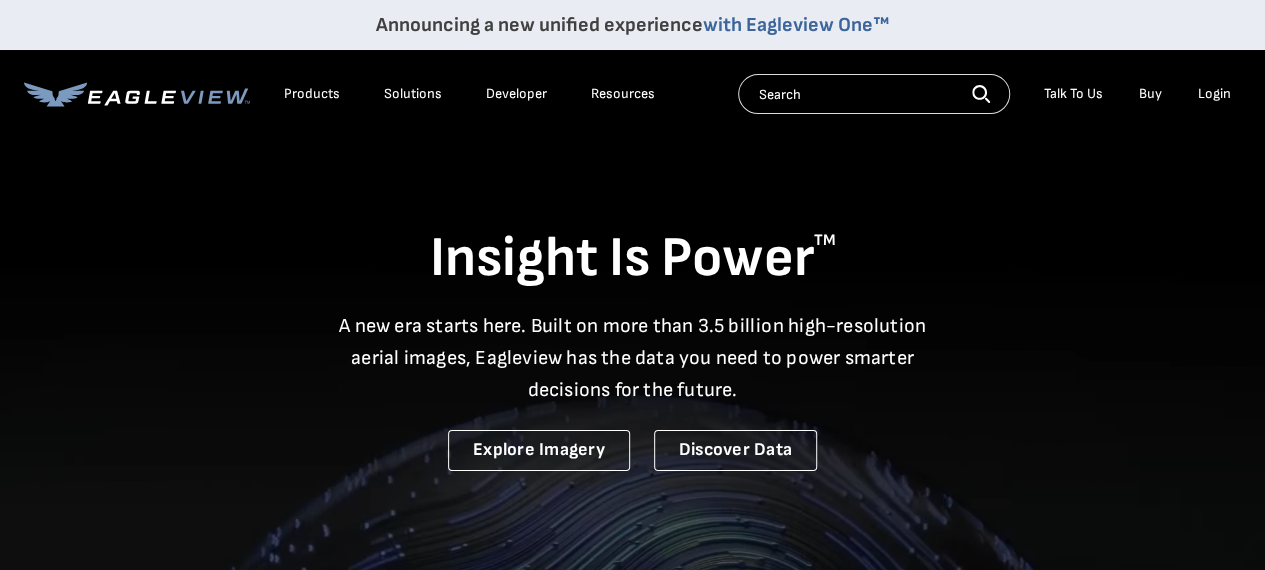click on "Login" at bounding box center [1214, 94] 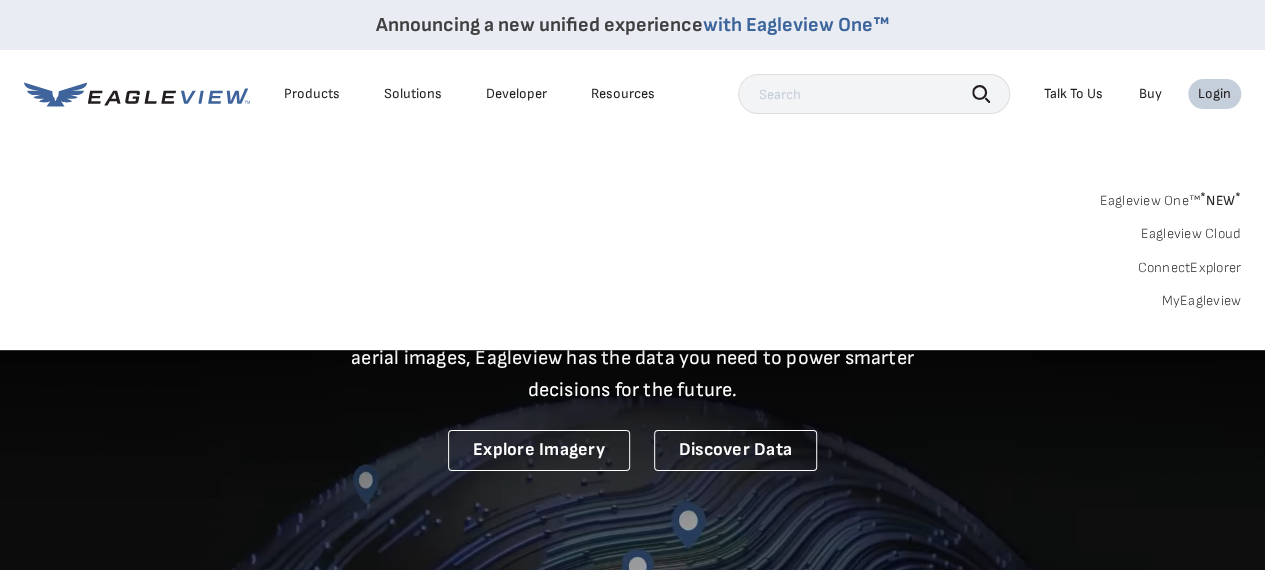 click on "Login" at bounding box center [1214, 94] 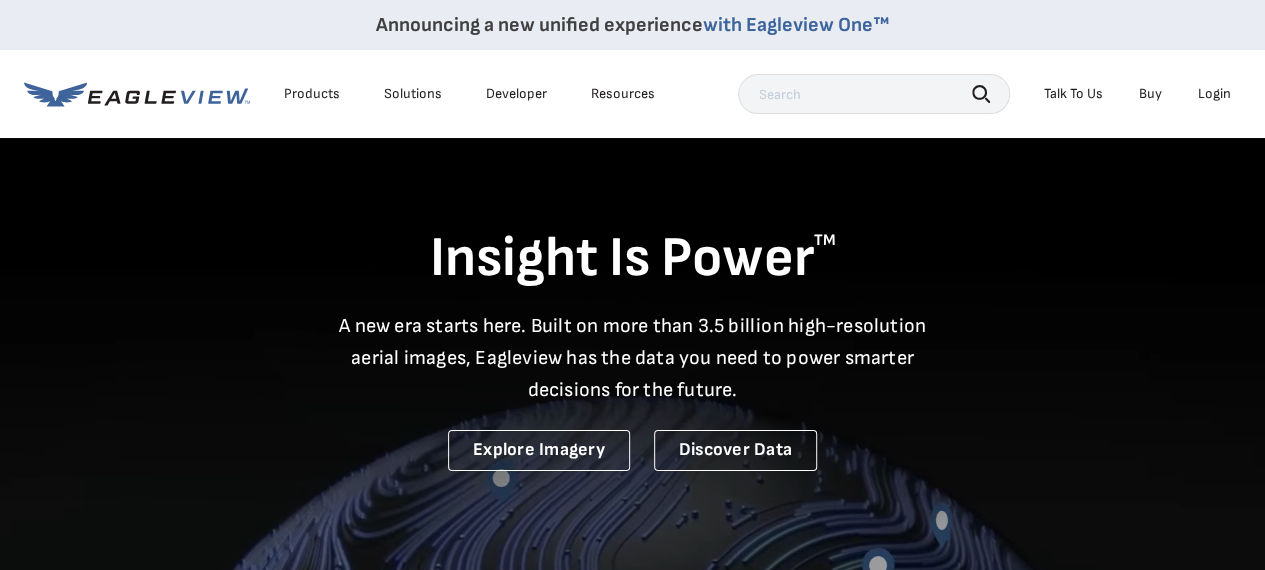 click on "Login" at bounding box center (1214, 94) 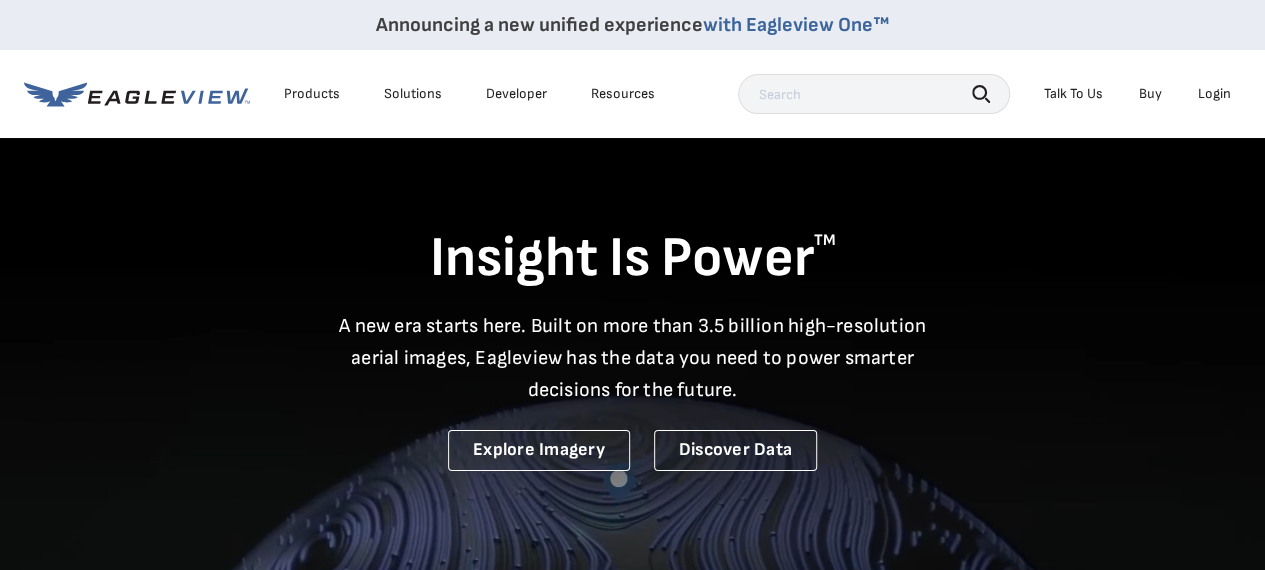 click on "Login" at bounding box center [1214, 94] 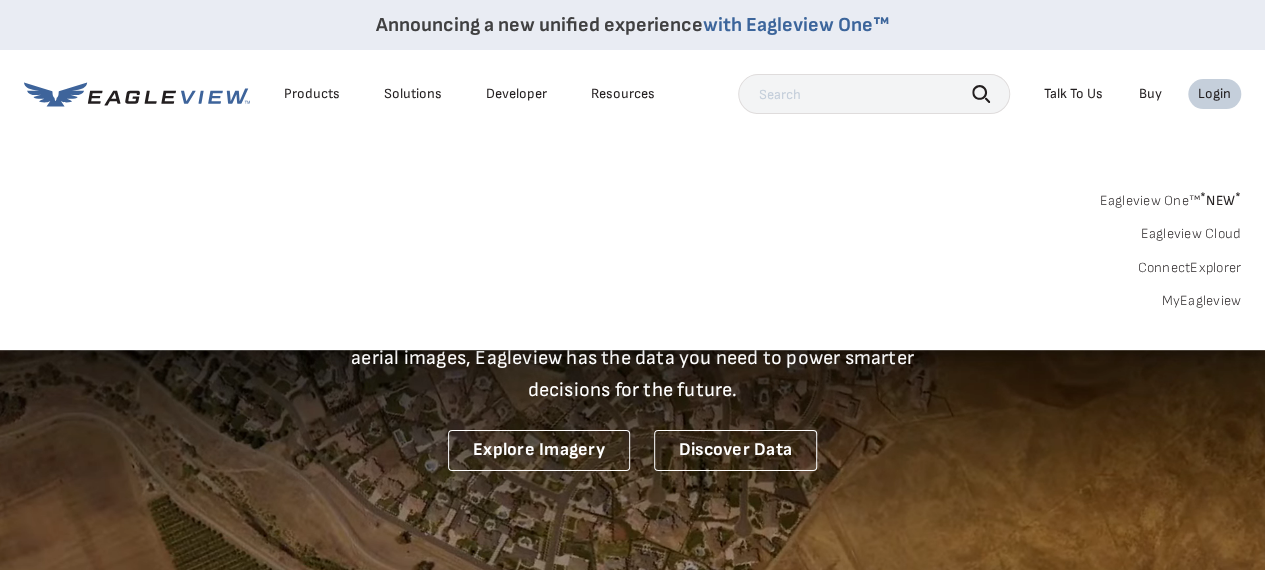 click on "MyEagleview" at bounding box center (1201, 301) 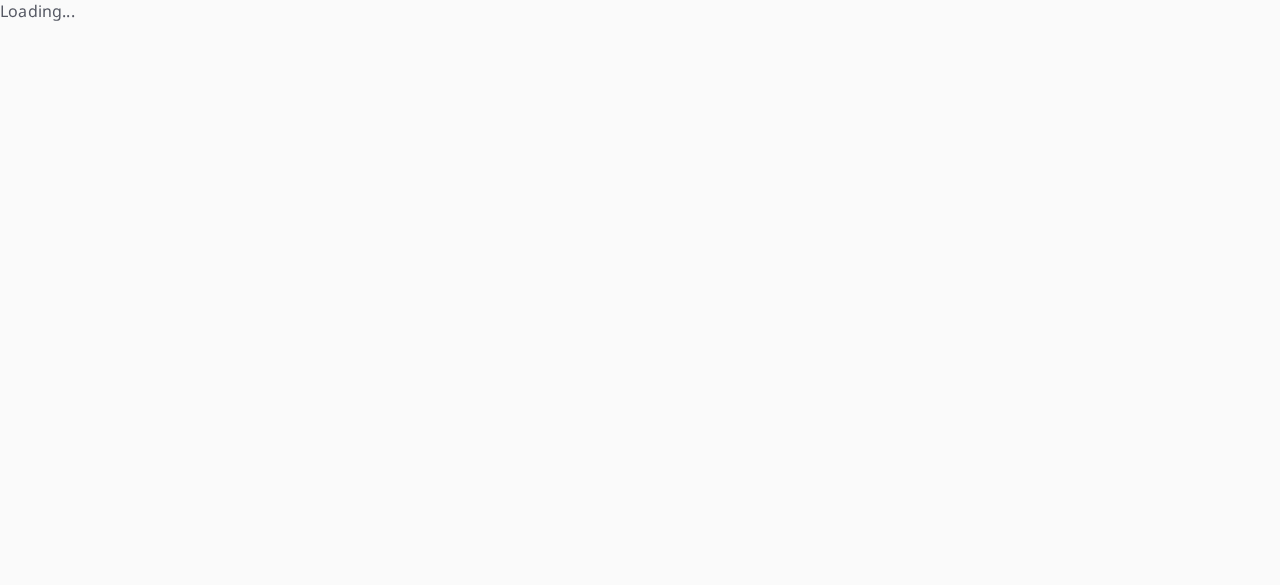 scroll, scrollTop: 0, scrollLeft: 0, axis: both 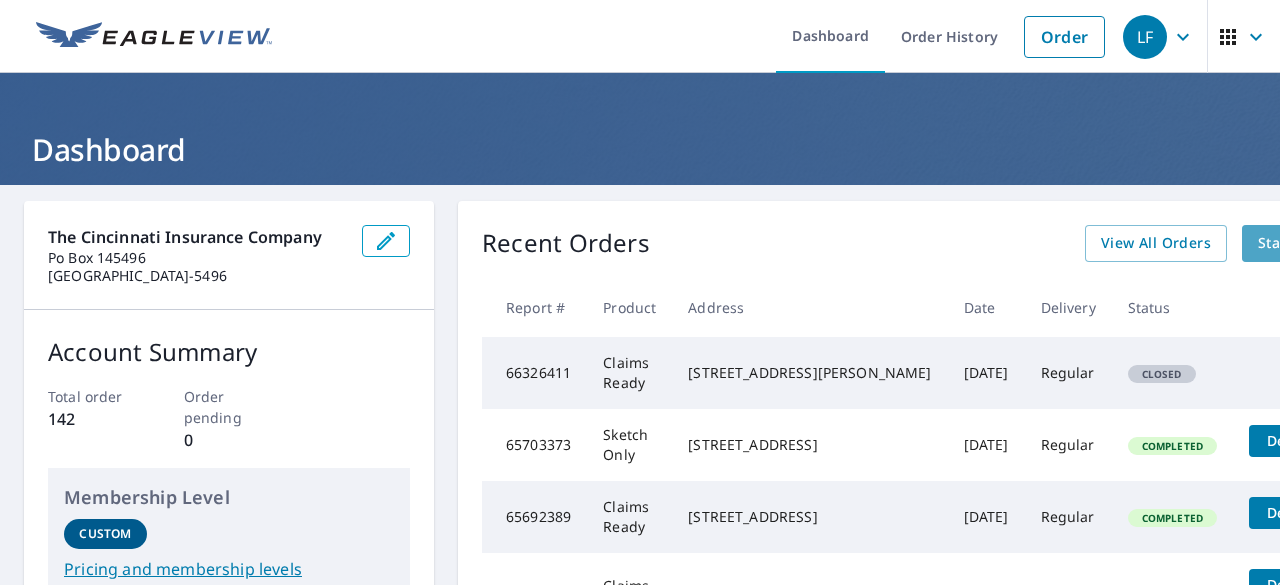 click on "Start New Order" at bounding box center (1316, 243) 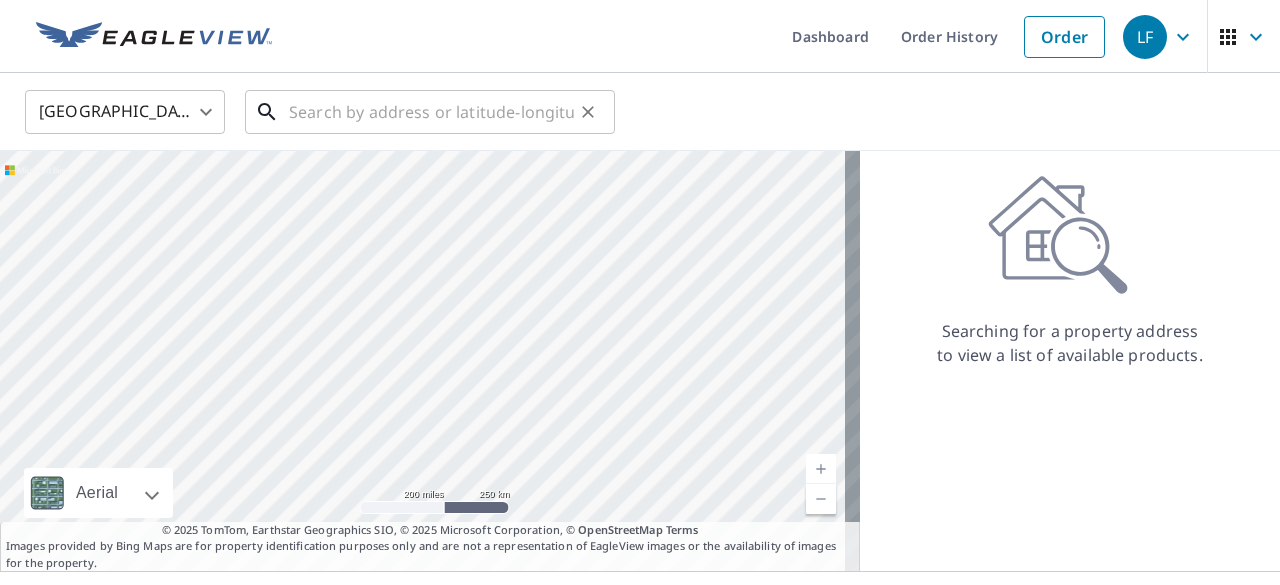 click at bounding box center [431, 112] 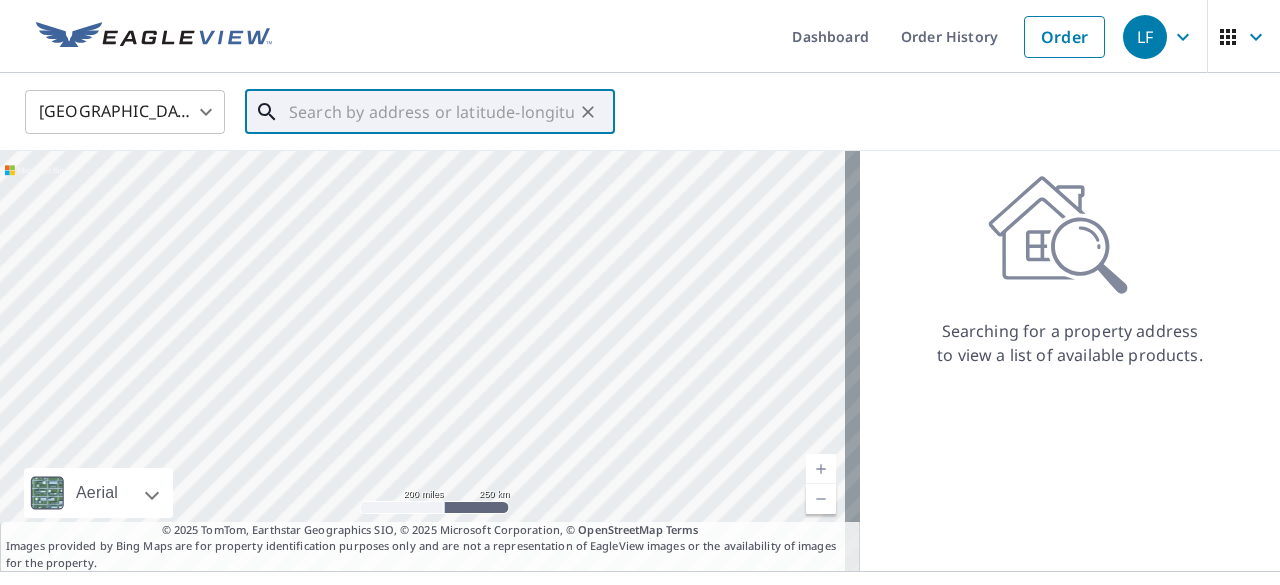 click at bounding box center [431, 112] 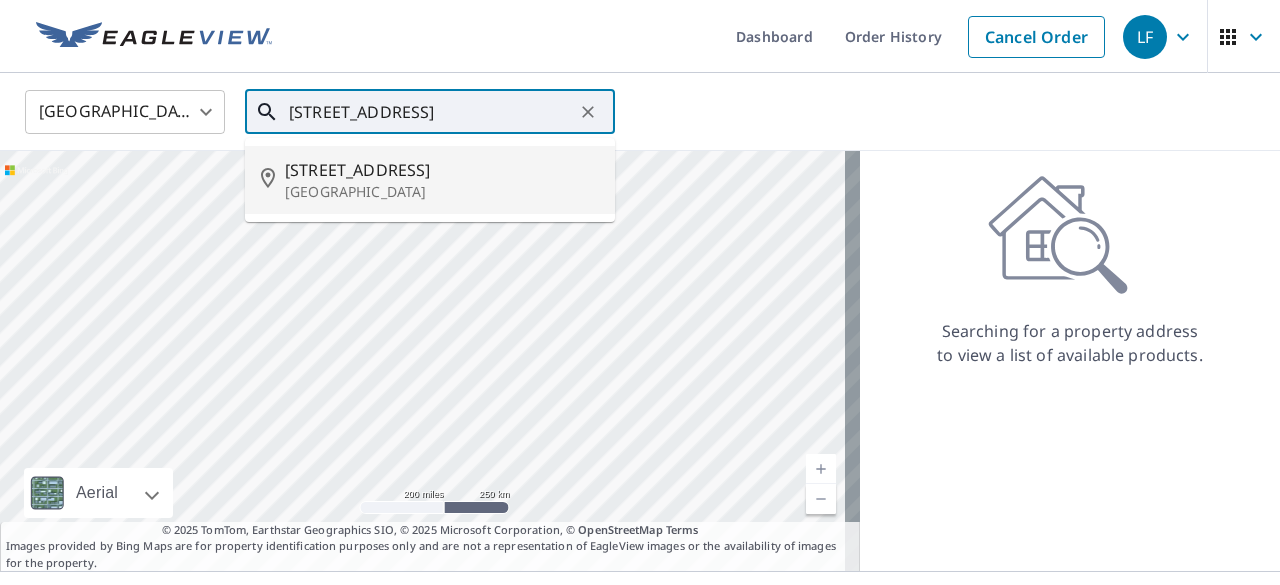 click on "[GEOGRAPHIC_DATA]" at bounding box center [442, 192] 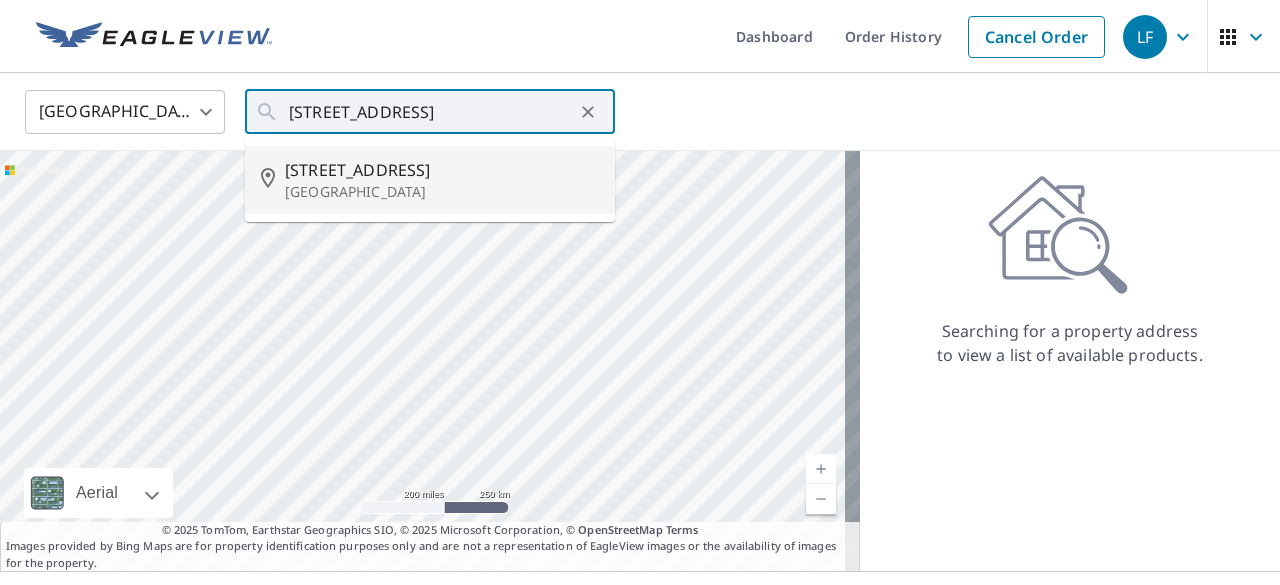 type on "[STREET_ADDRESS]" 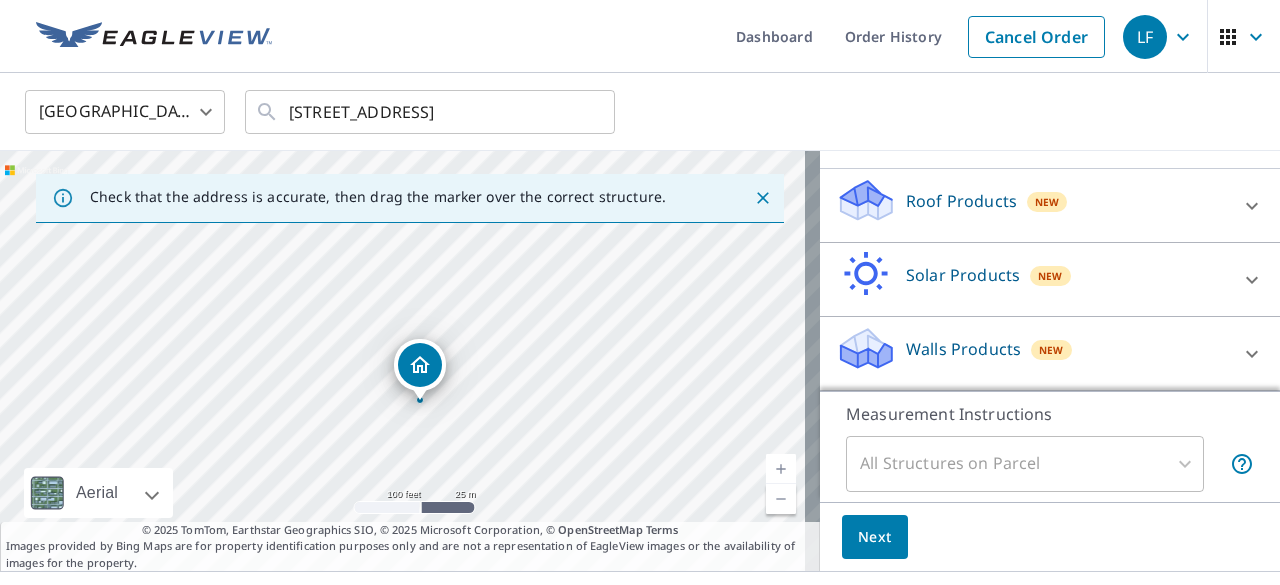 scroll, scrollTop: 211, scrollLeft: 0, axis: vertical 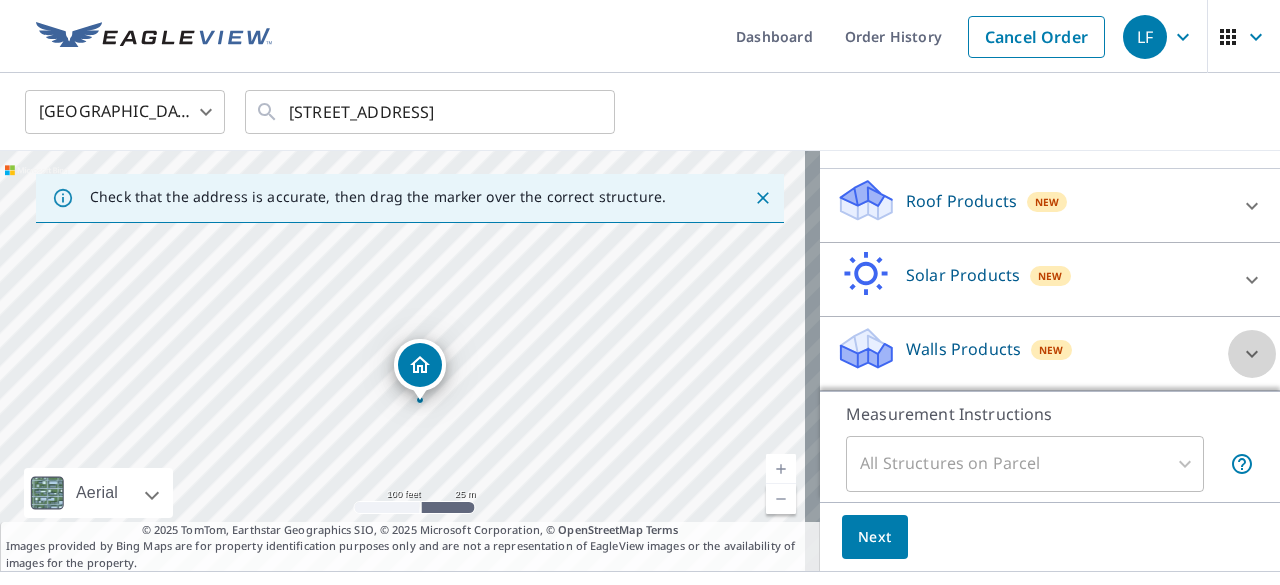 click 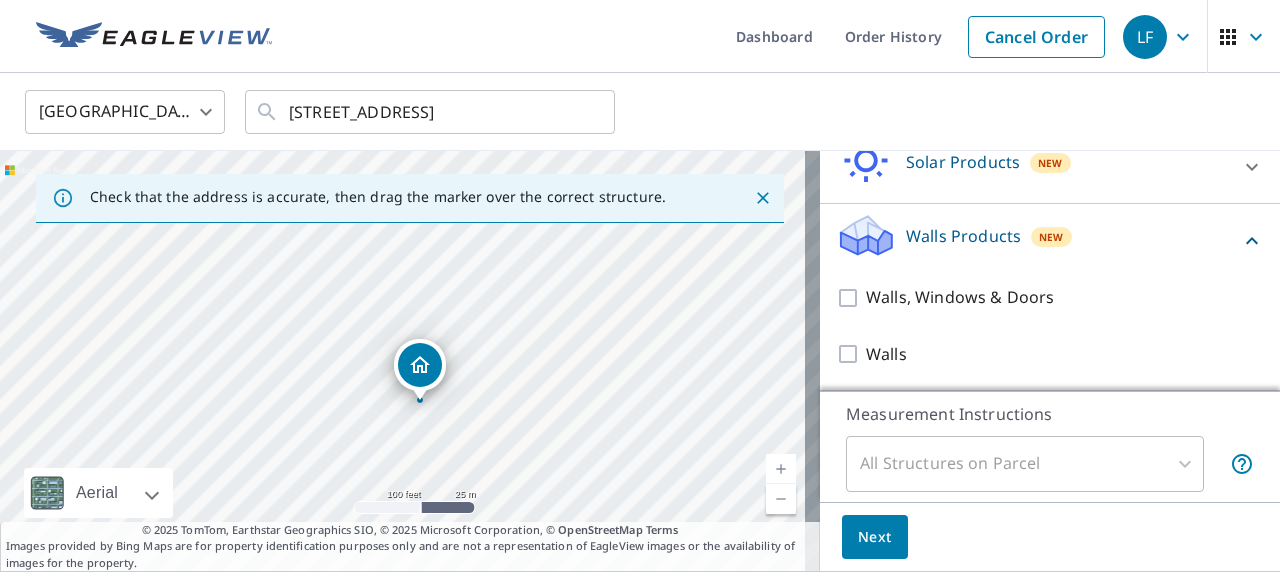 scroll, scrollTop: 325, scrollLeft: 0, axis: vertical 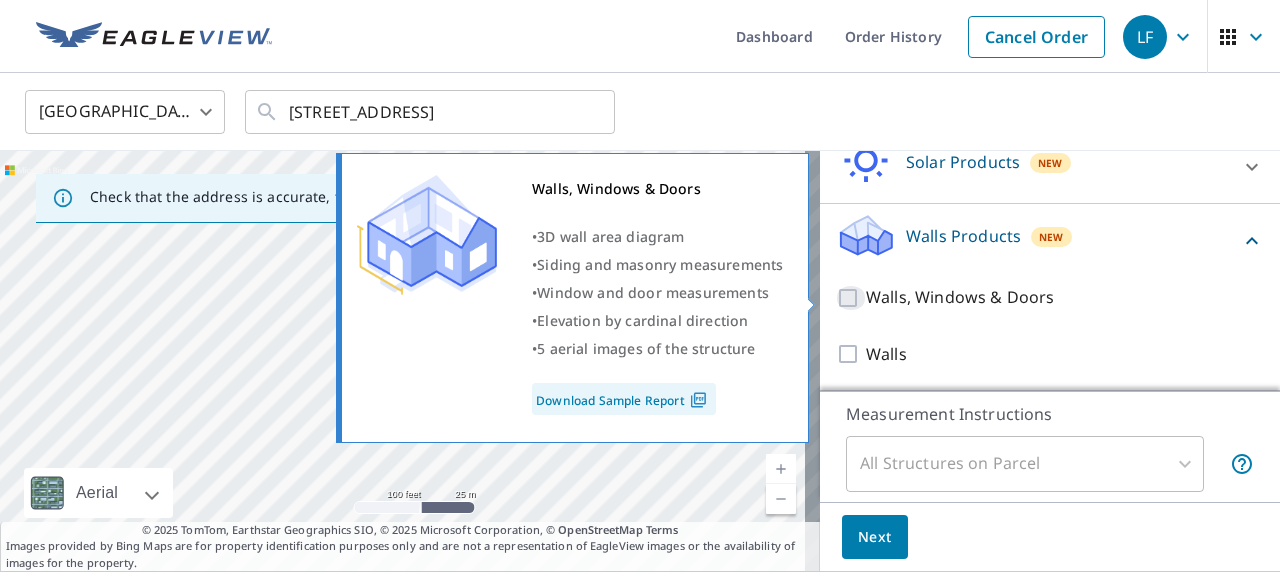 click on "Walls, Windows & Doors" at bounding box center (851, 298) 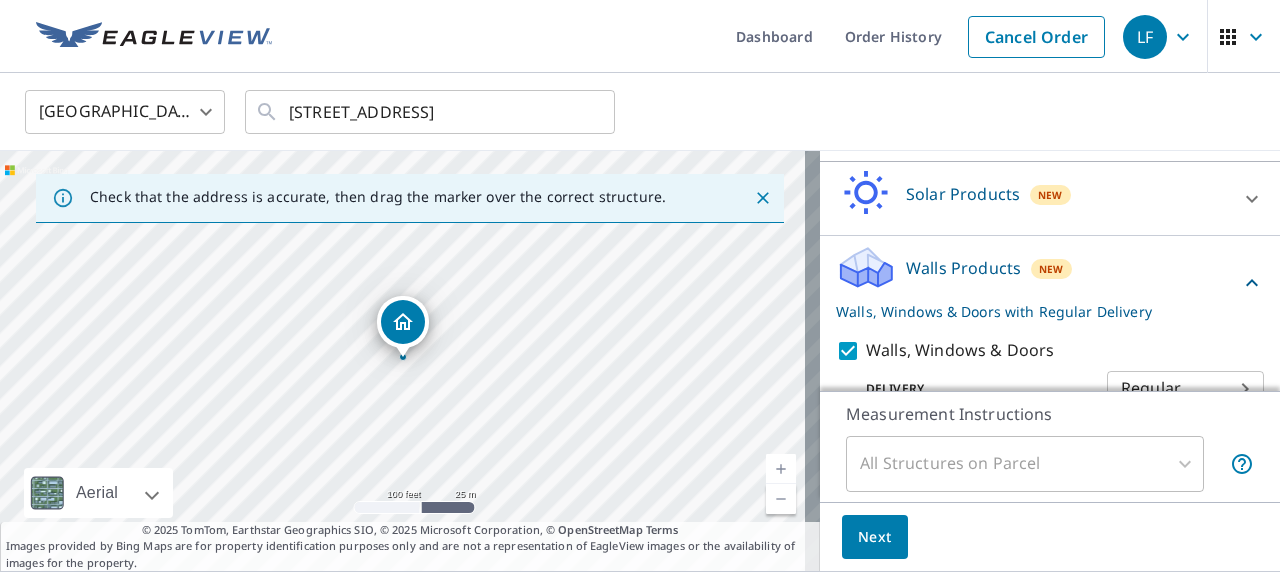 scroll, scrollTop: 225, scrollLeft: 0, axis: vertical 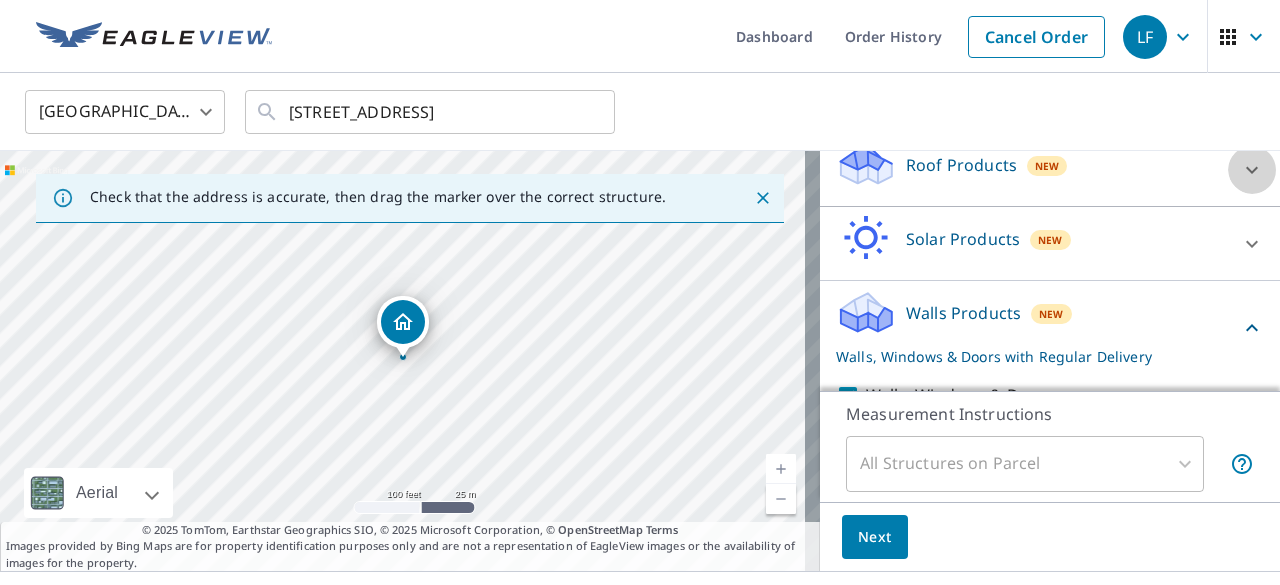 click 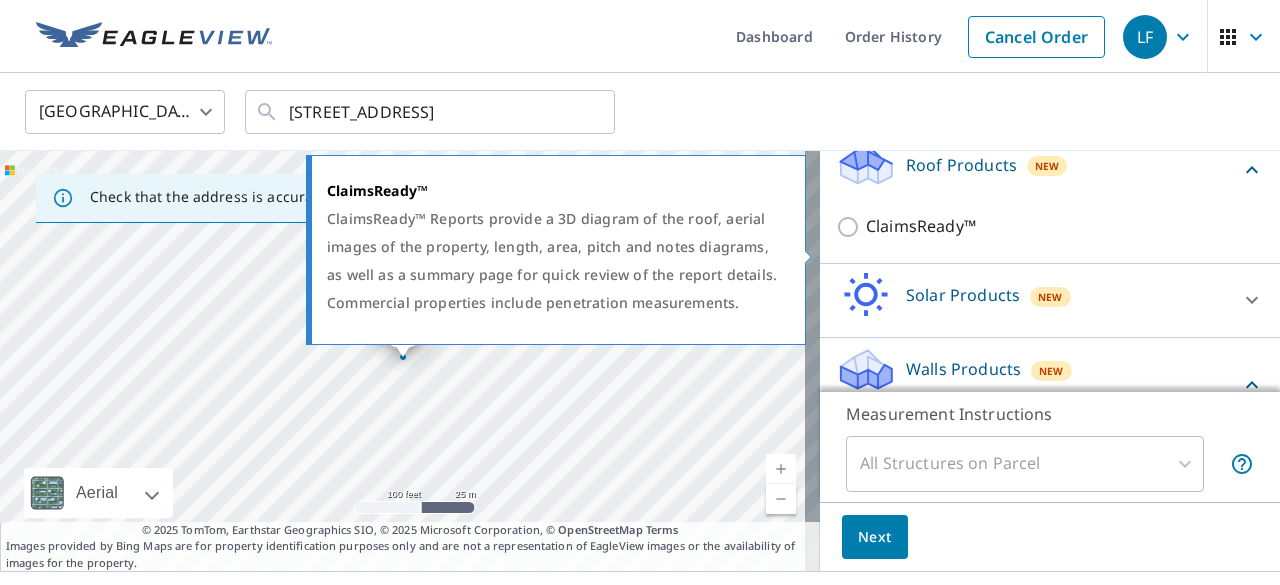 click on "ClaimsReady™" at bounding box center [851, 227] 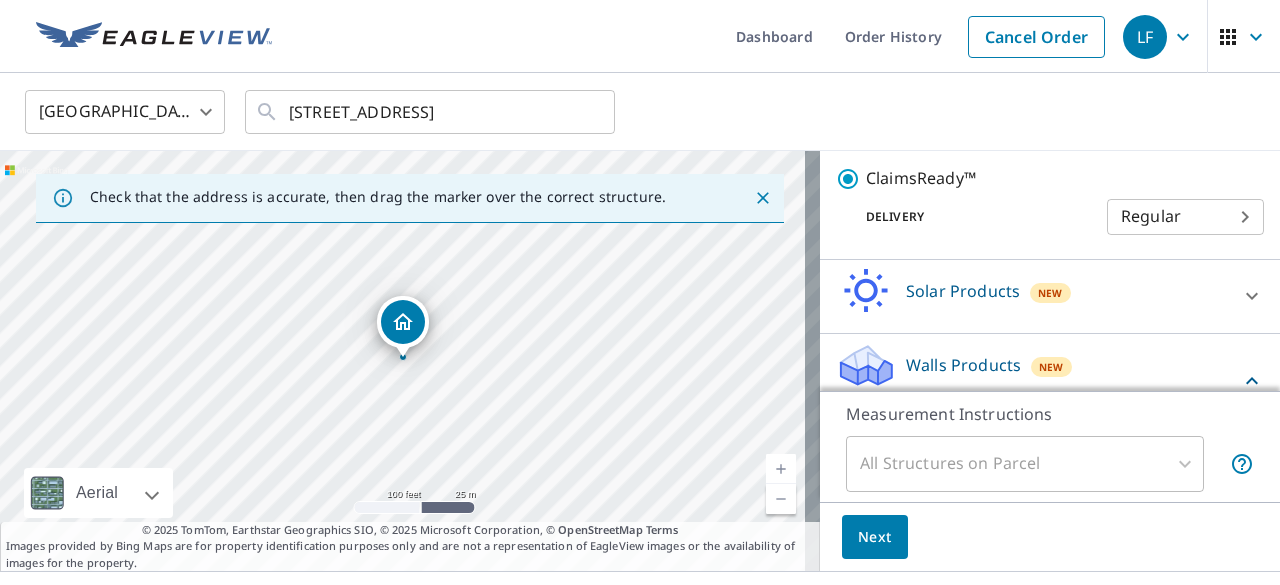 scroll, scrollTop: 325, scrollLeft: 0, axis: vertical 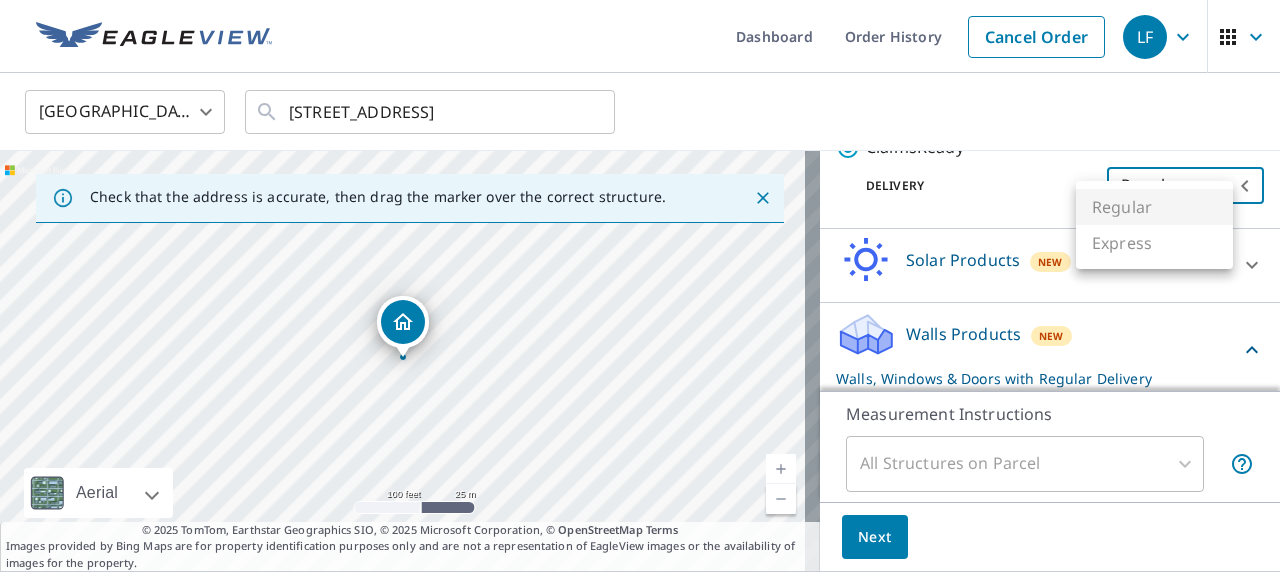 click on "LF LF
Dashboard Order History Cancel Order LF [GEOGRAPHIC_DATA] [GEOGRAPHIC_DATA] ​ [STREET_ADDRESS] ​ Check that the address is accurate, then drag the marker over the correct structure. [STREET_ADDRESS] Aerial Road A standard road map Aerial A detailed look from above Labels Labels 100 feet 25 m © 2025 TomTom, © Vexcel Imaging, © 2025 Microsoft Corporation,  © OpenStreetMap Terms © 2025 TomTom, Earthstar Geographics SIO, © 2025 Microsoft Corporation, ©   OpenStreetMap   Terms Images provided by Bing Maps are for property identification purposes only and are not a representation of EagleView images or the availability of images for the property. PROPERTY TYPE Residential Commercial This is a complex BUILDING ID [STREET_ADDRESS] Roof Products New ClaimsReady™ with Regular Delivery ClaimsReady™ Delivery Regular 8 ​ Solar Products New TrueDesign for Sales TrueDesign for Planning Walls Products New Walls, Windows & Doors Delivery 8" at bounding box center [640, 292] 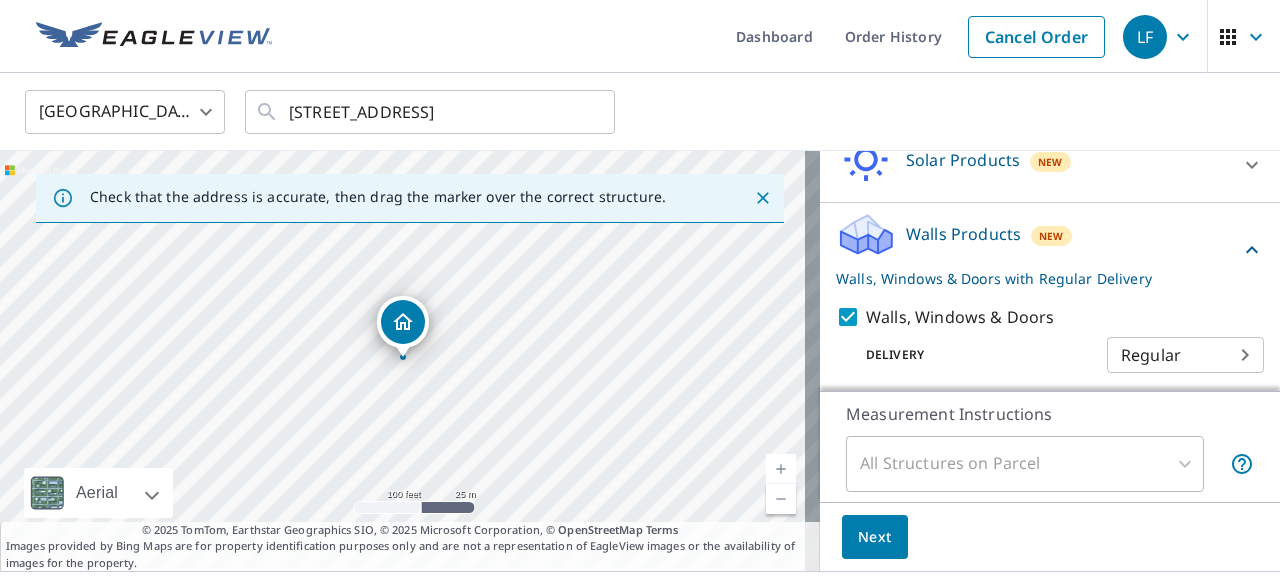 scroll, scrollTop: 512, scrollLeft: 0, axis: vertical 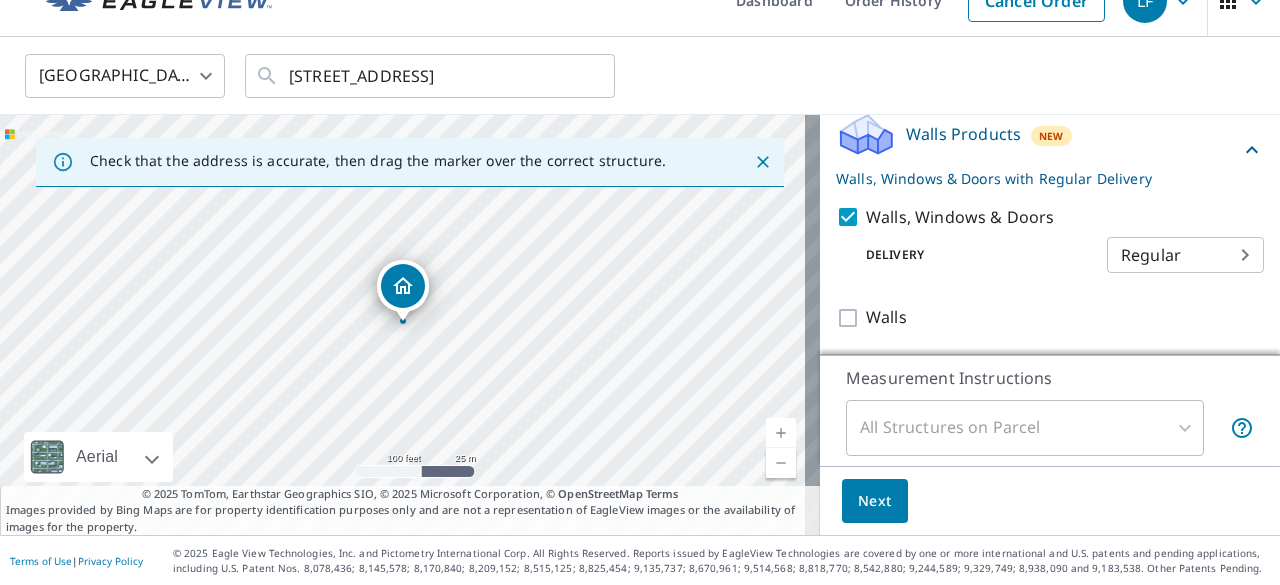 click on "All Structures on Parcel" at bounding box center (1025, 428) 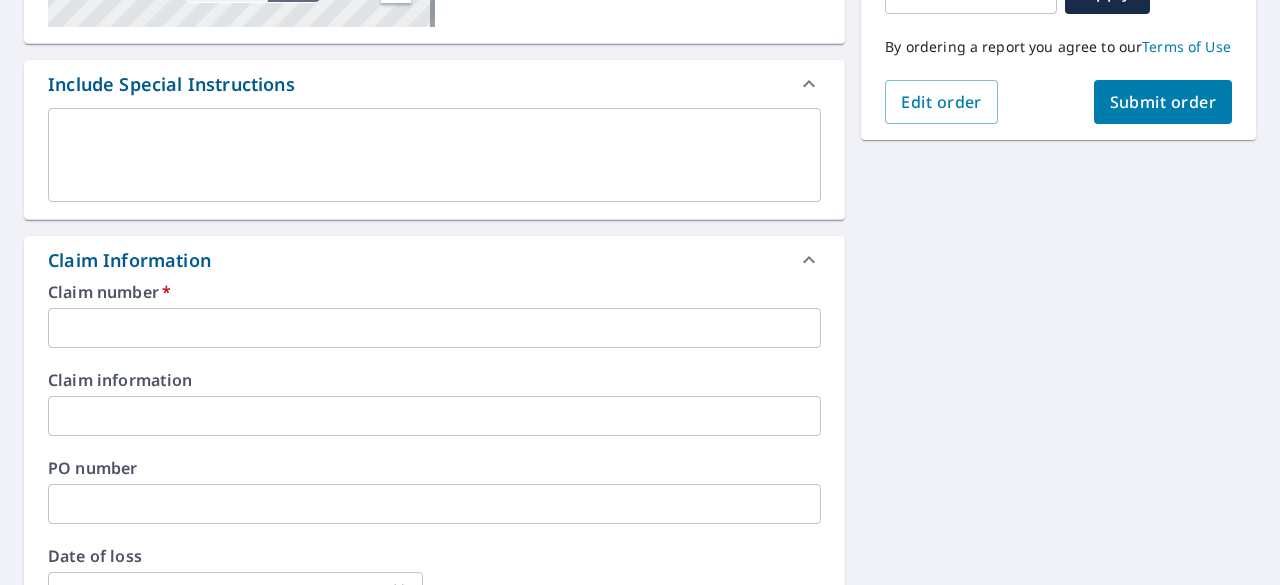 scroll, scrollTop: 436, scrollLeft: 0, axis: vertical 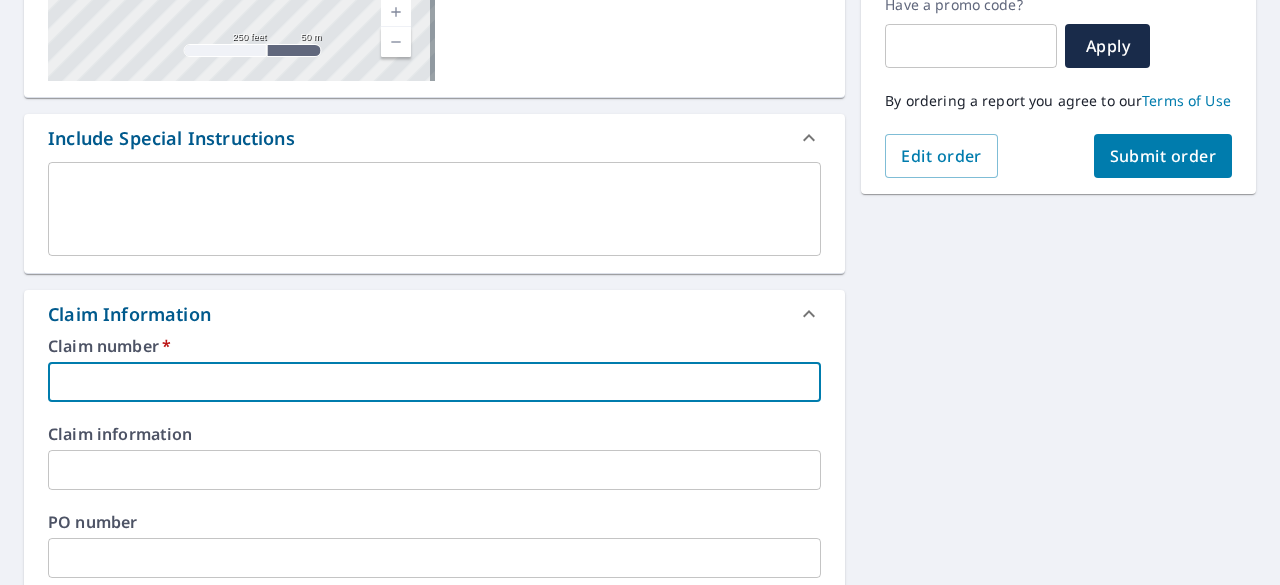 click at bounding box center [434, 382] 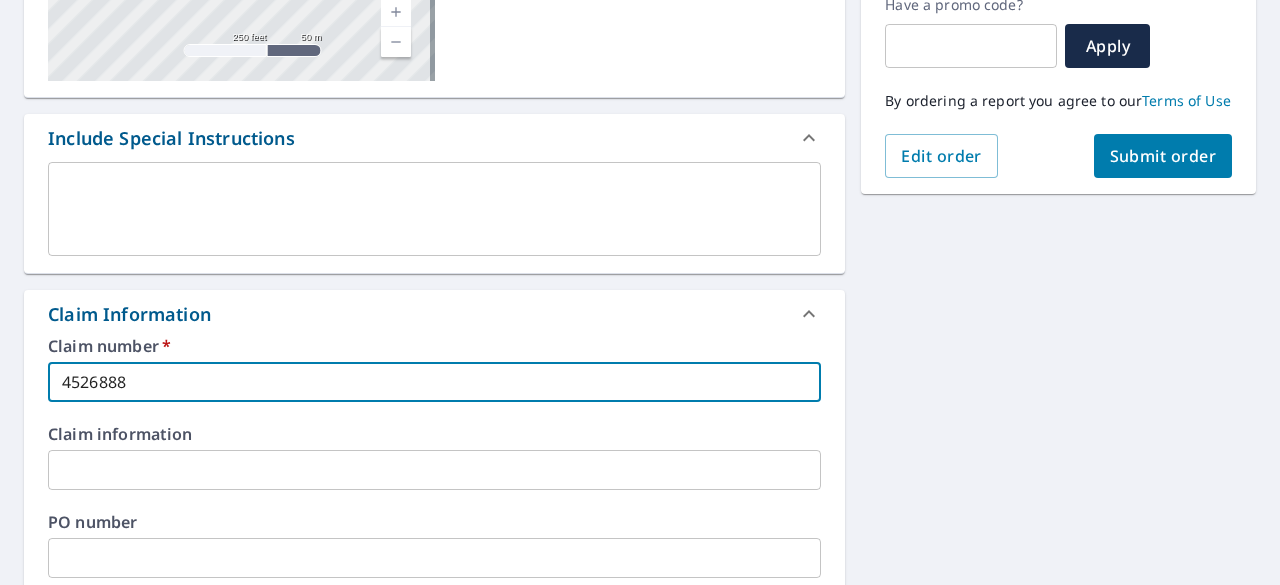 drag, startPoint x: 171, startPoint y: 386, endPoint x: -7, endPoint y: 375, distance: 178.33957 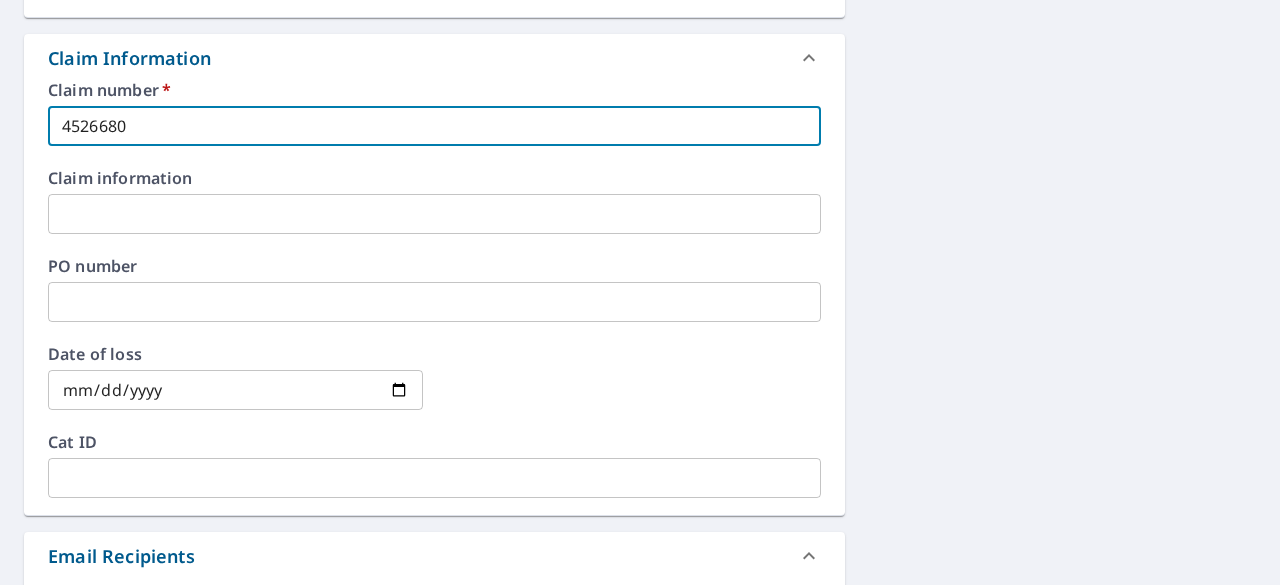 scroll, scrollTop: 736, scrollLeft: 0, axis: vertical 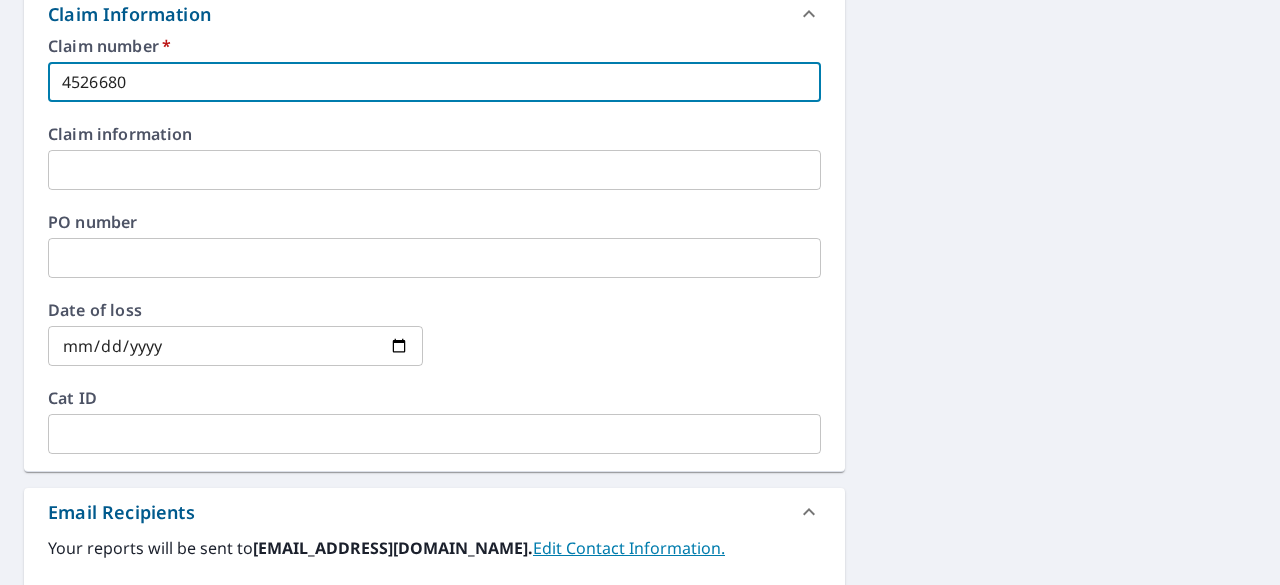 type on "4526680" 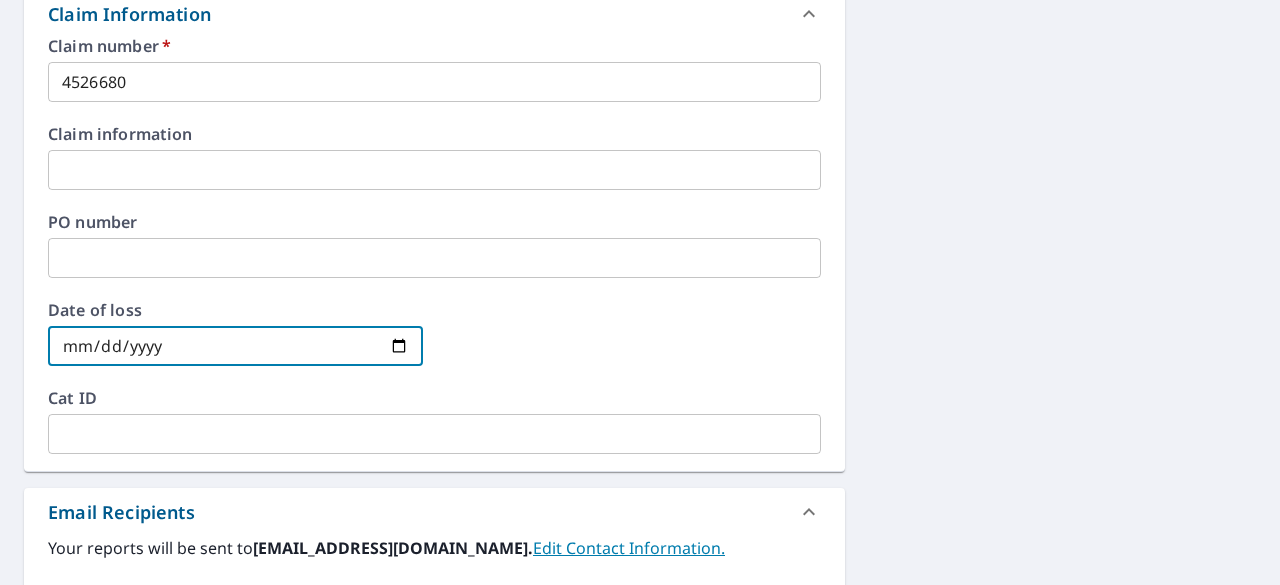 type on "[DATE]" 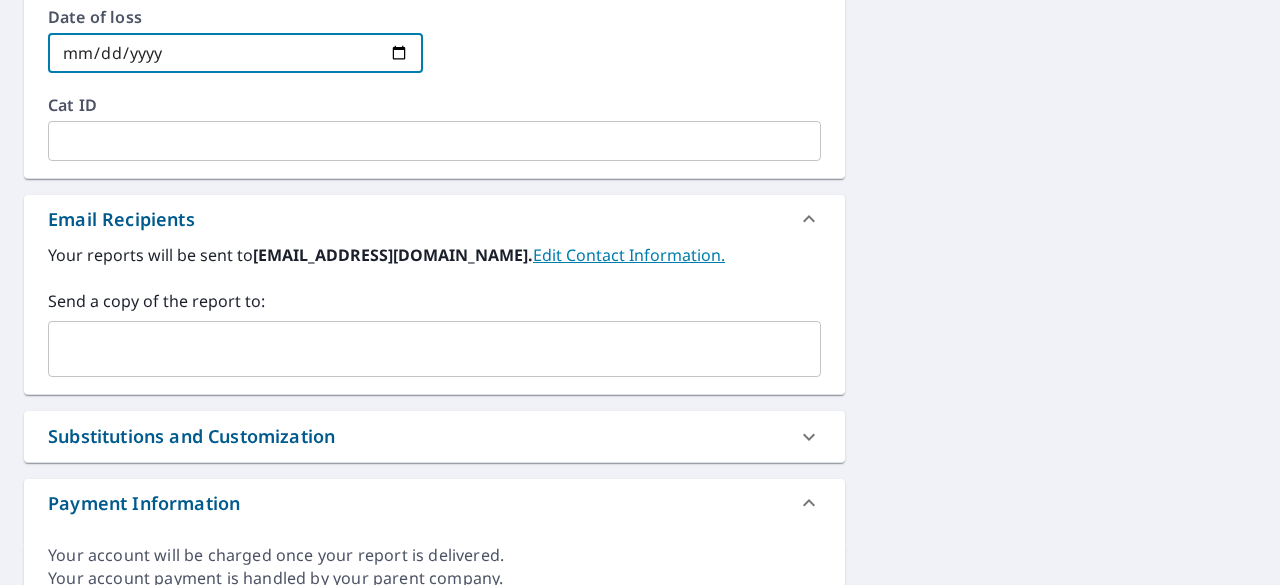 scroll, scrollTop: 1036, scrollLeft: 0, axis: vertical 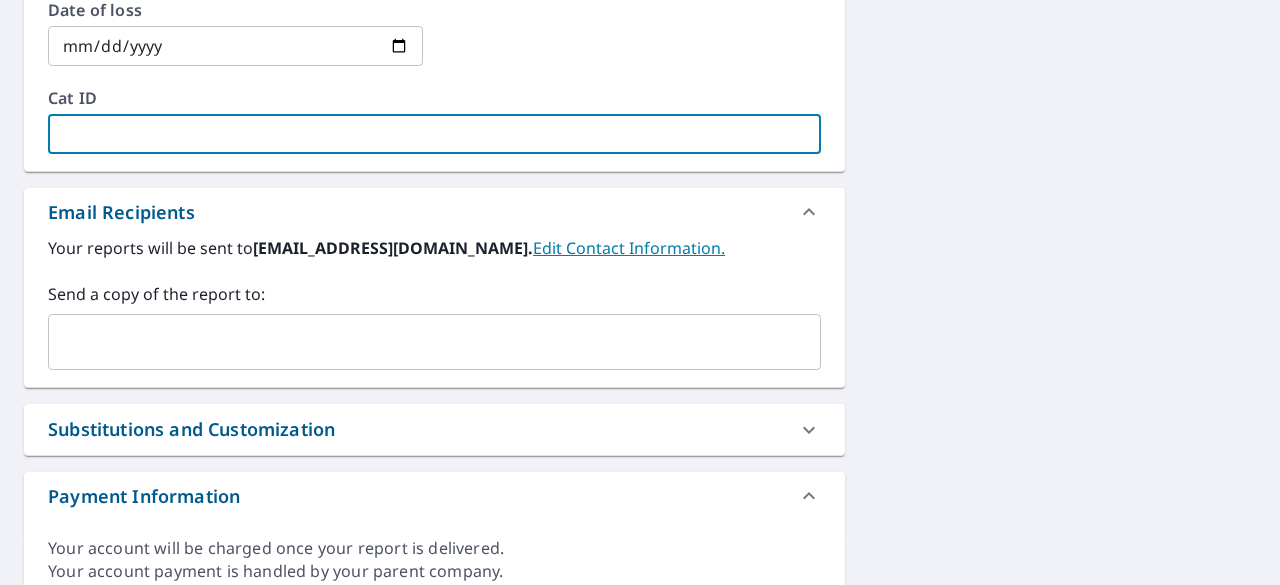 click at bounding box center (434, 134) 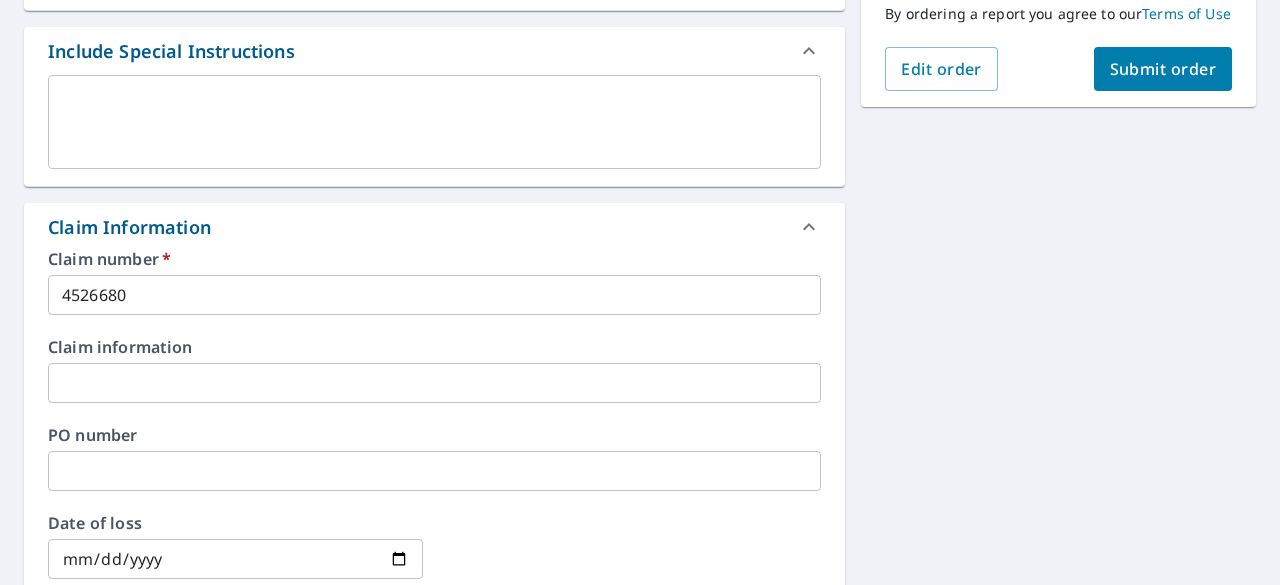 scroll, scrollTop: 515, scrollLeft: 0, axis: vertical 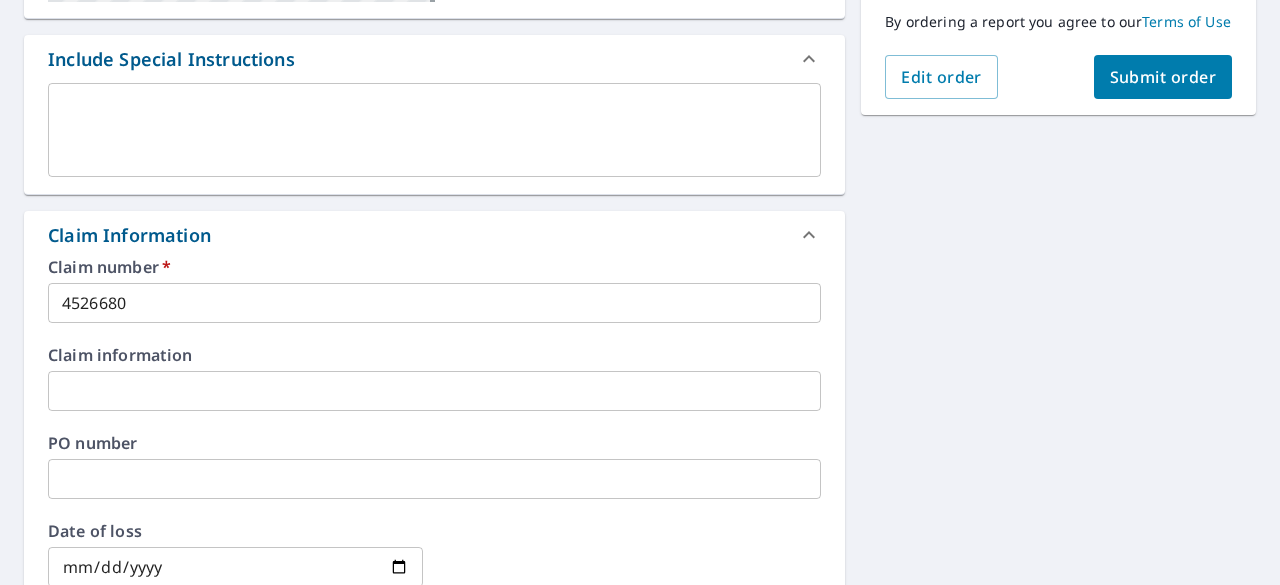 type on "2524" 